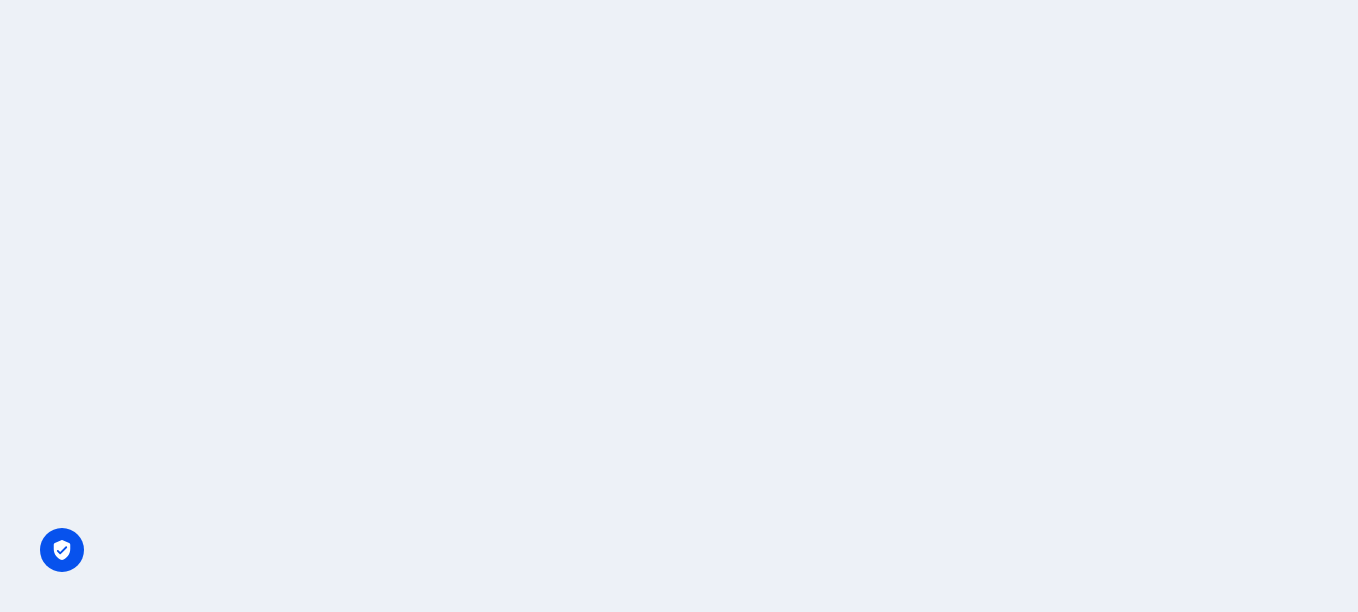 scroll, scrollTop: 0, scrollLeft: 0, axis: both 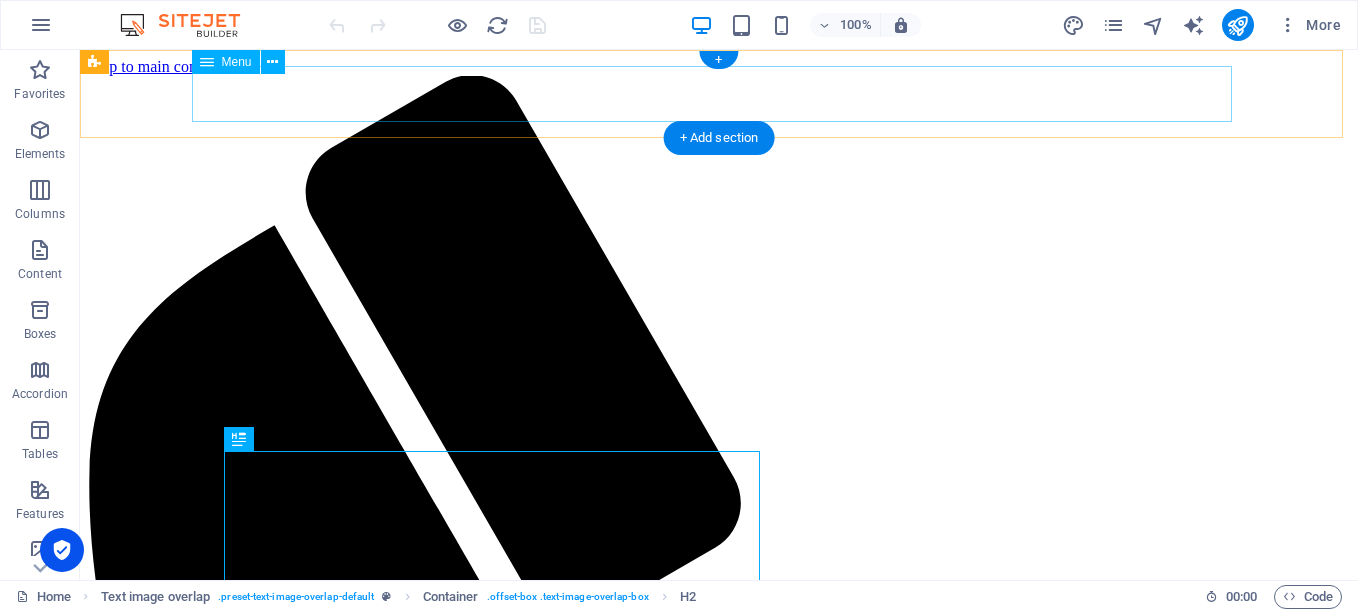click on "Home About Us Services Supervision NDIS suppoorts Fee For Services Contact" at bounding box center (719, 1834) 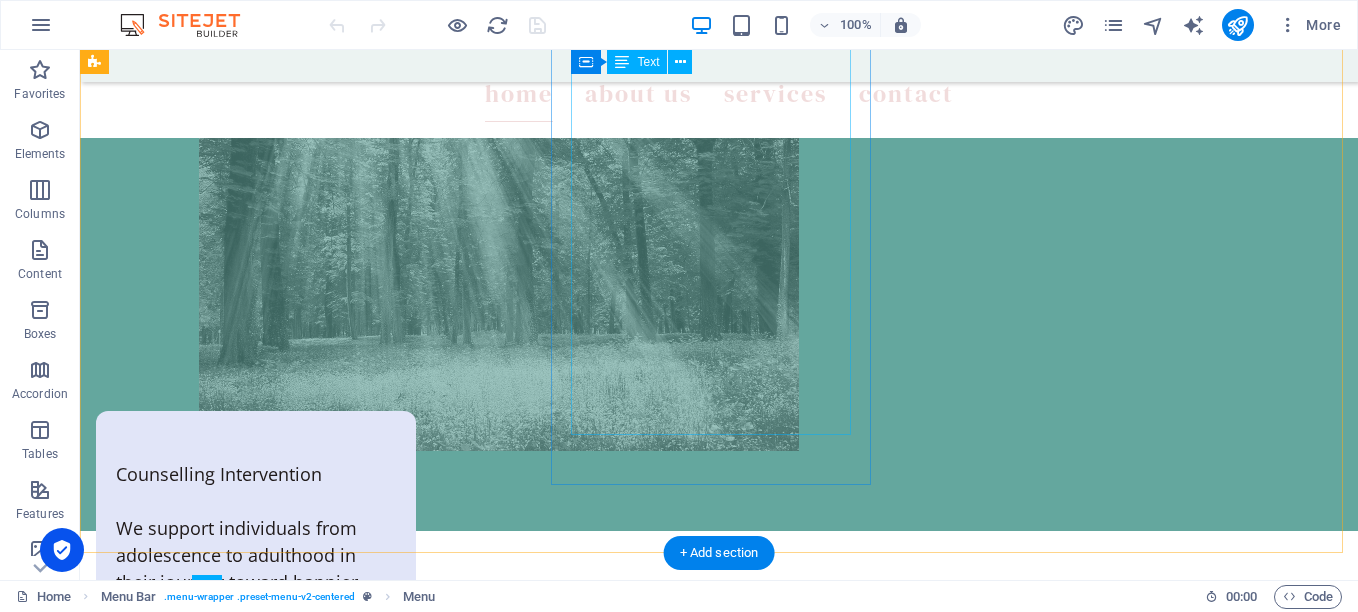 scroll, scrollTop: 2421, scrollLeft: 0, axis: vertical 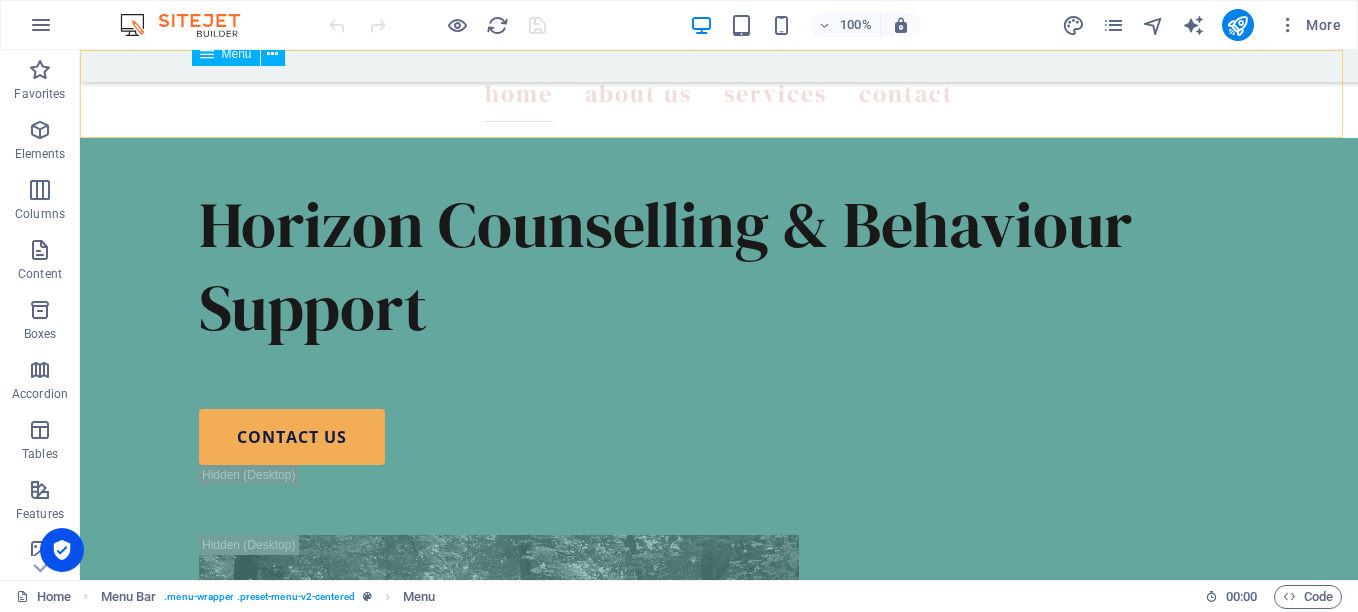 click on "Home About Us Services Supervision NDIS suppoorts Fee For Services Contact" at bounding box center (719, 94) 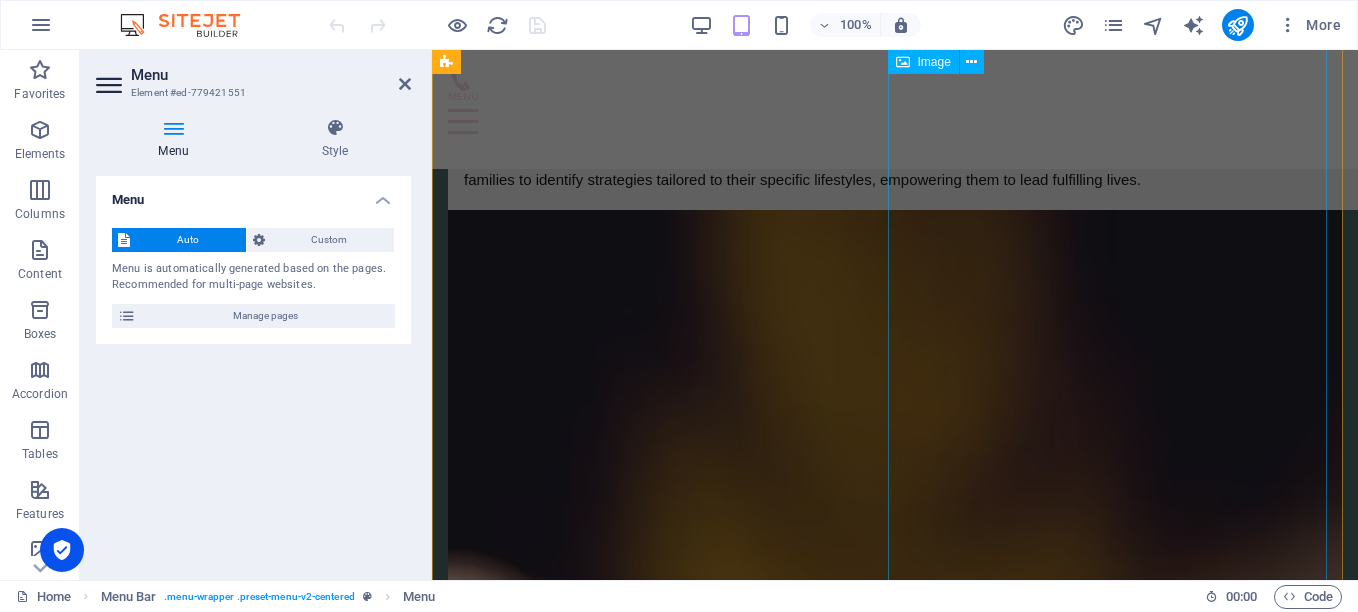 scroll, scrollTop: 0, scrollLeft: 0, axis: both 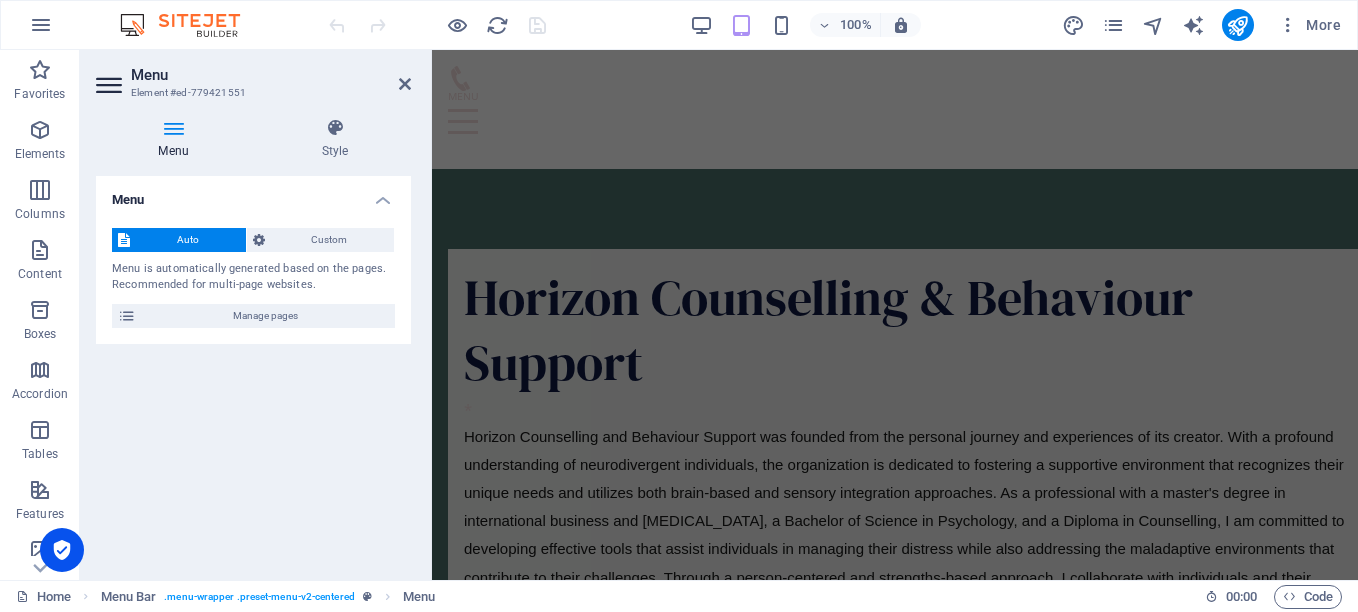click on "Menu" at bounding box center (271, 75) 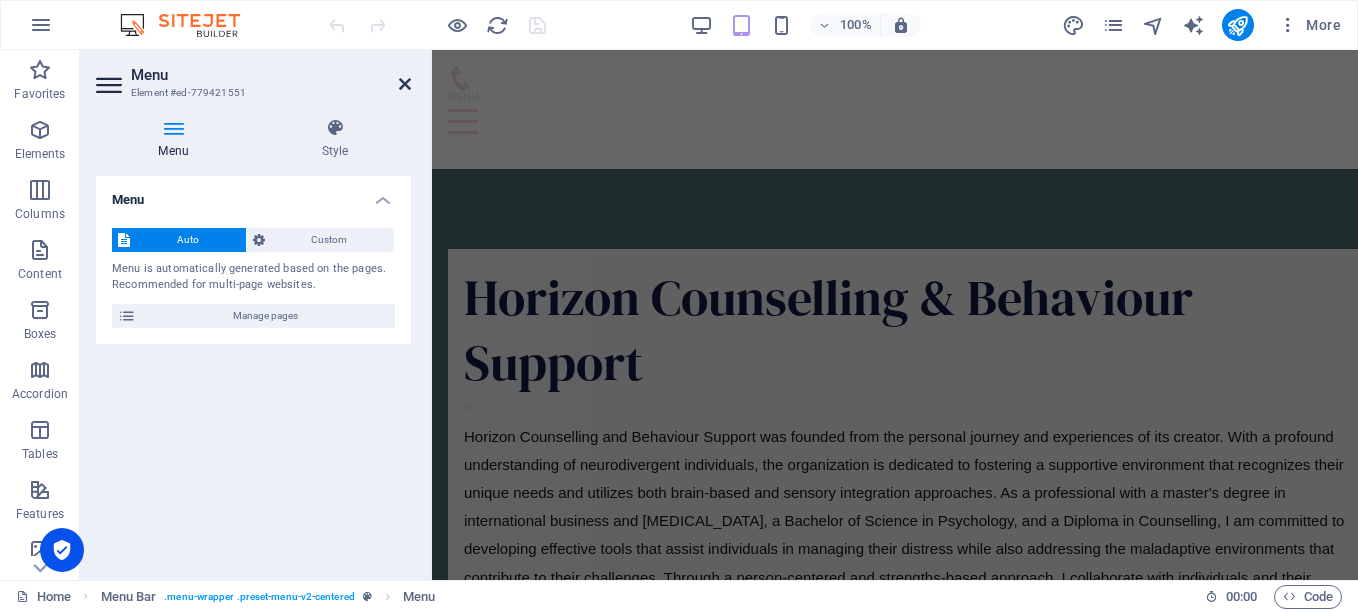 click at bounding box center (405, 84) 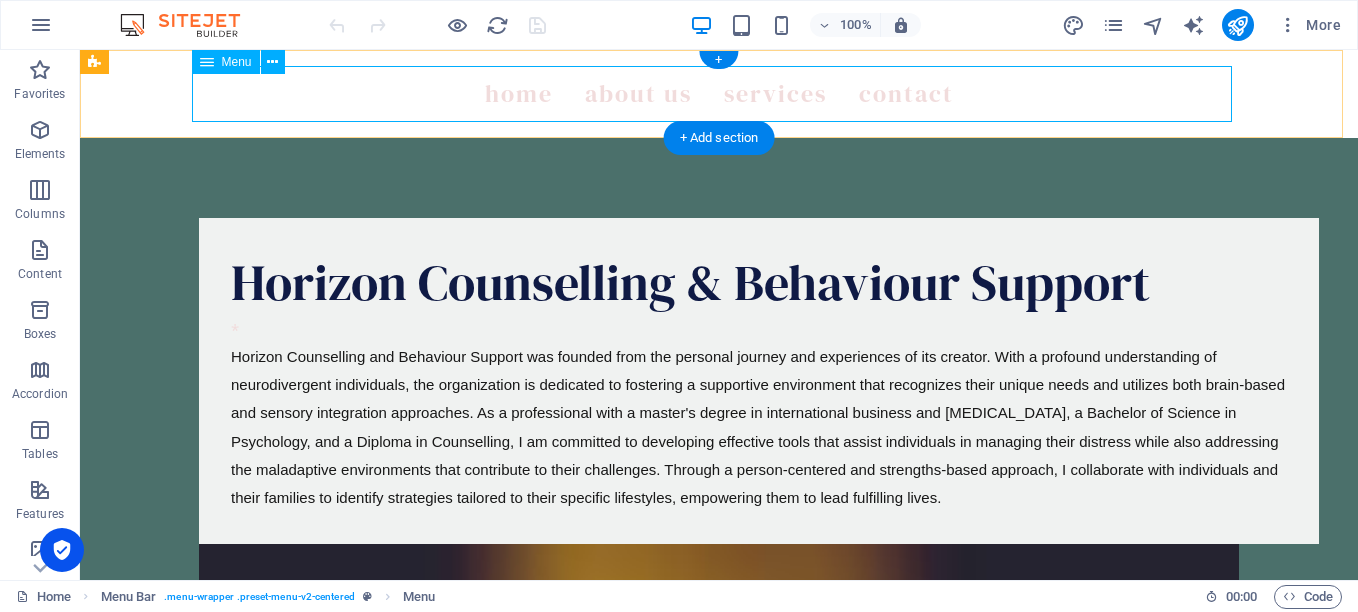 click on "Home About Us Services Supervision NDIS suppoorts Fee For Services Contact" at bounding box center [719, 94] 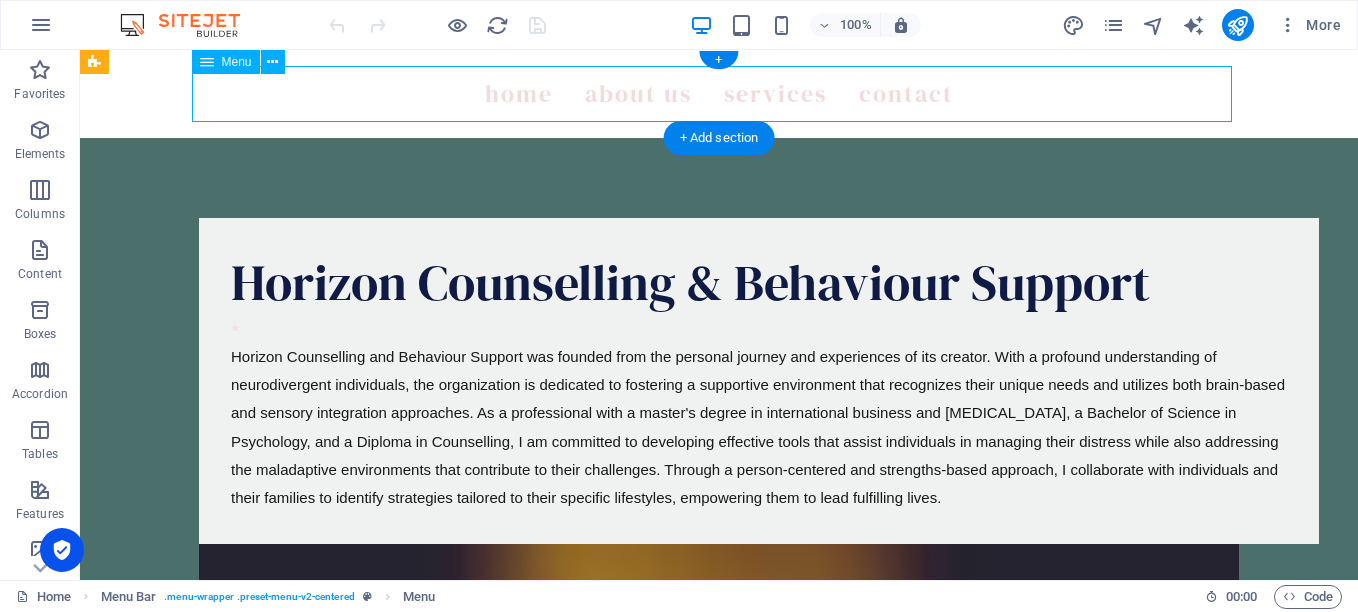 click on "Home About Us Services Supervision NDIS suppoorts Fee For Services Contact" at bounding box center [719, 94] 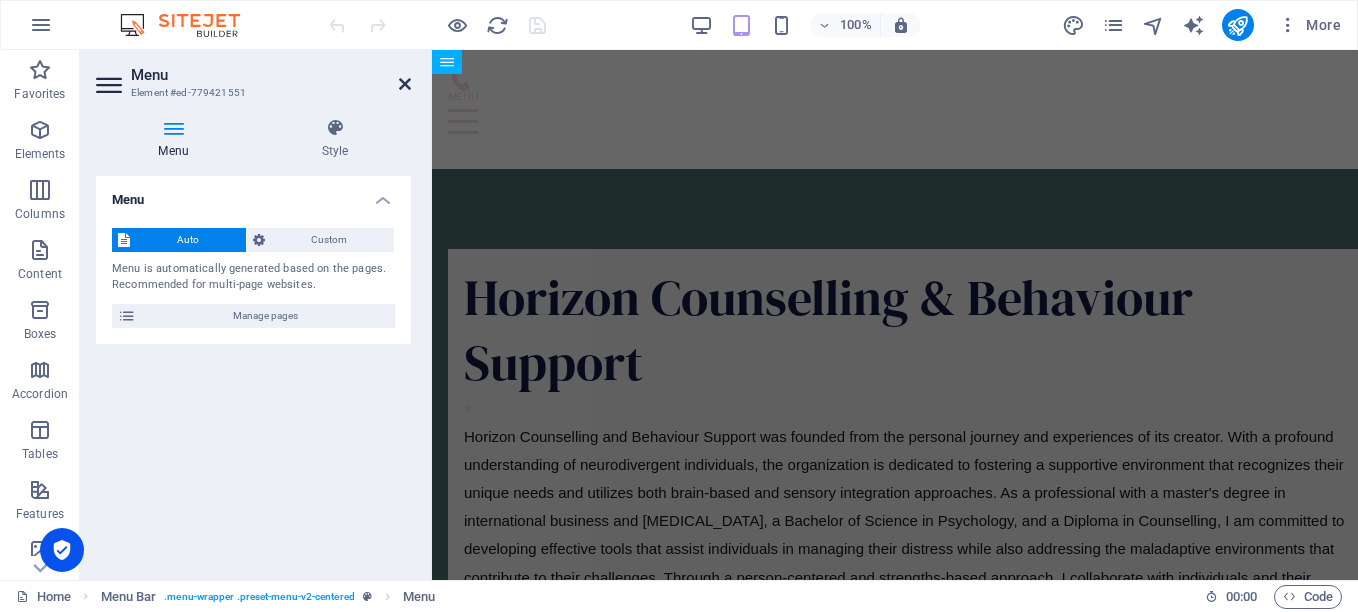 click at bounding box center [405, 84] 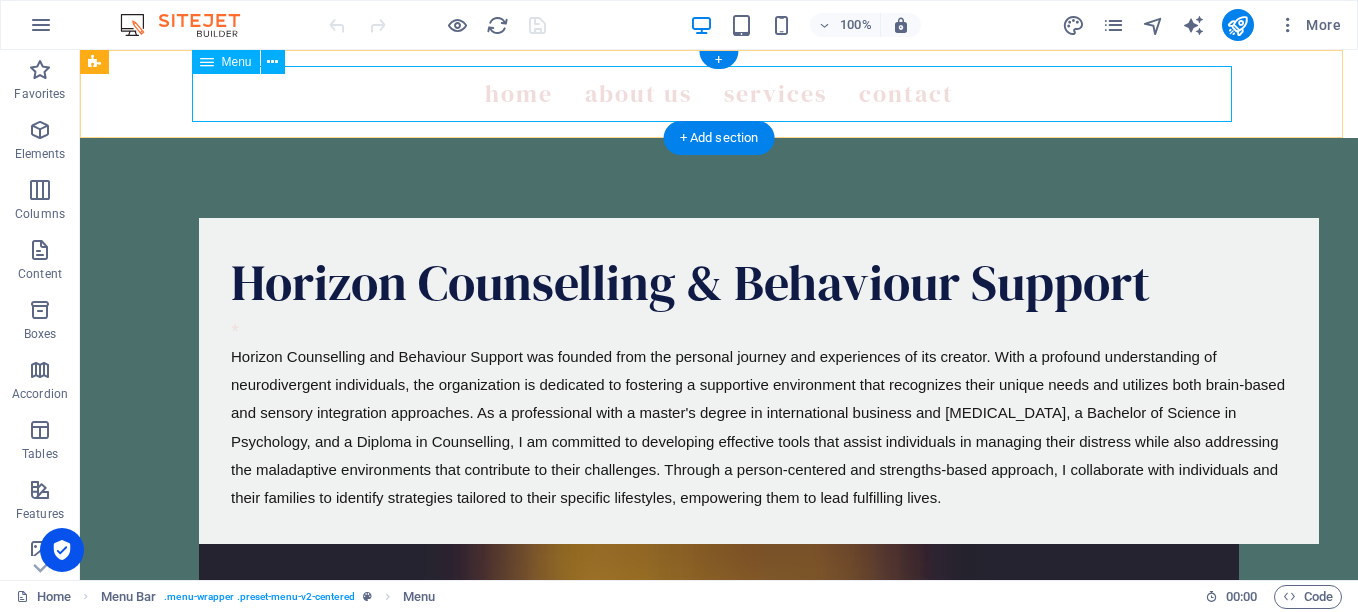 click on "Home About Us Services Supervision NDIS suppoorts Fee For Services Contact" at bounding box center [719, 94] 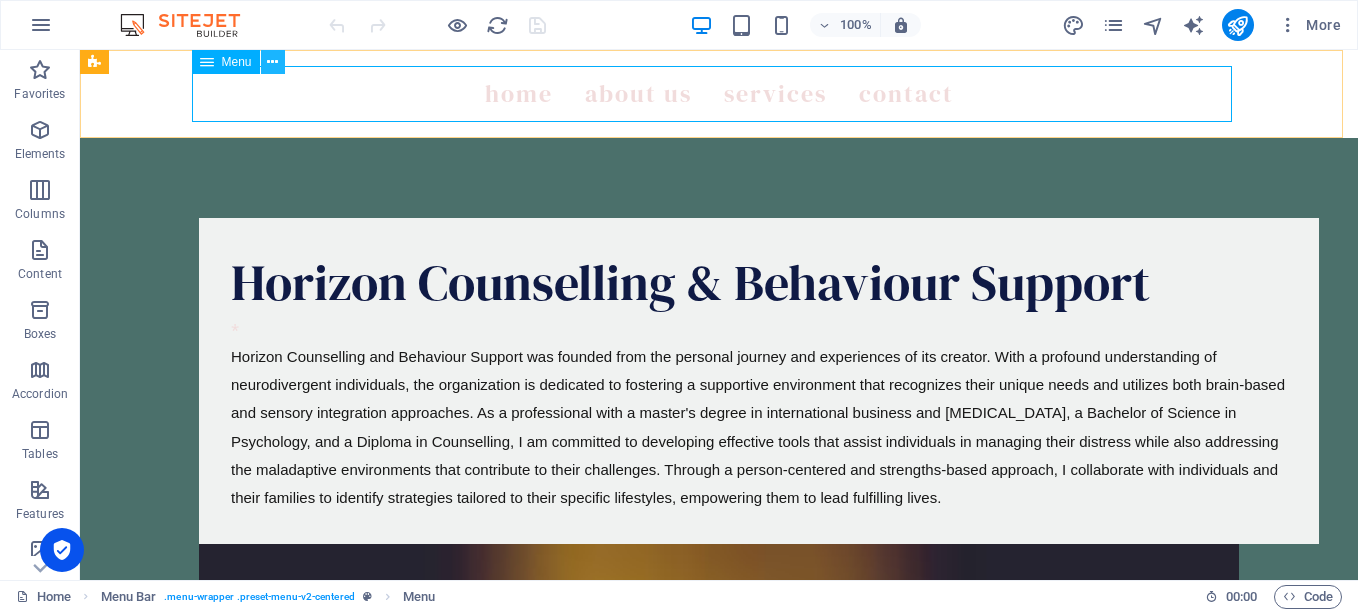 click at bounding box center [272, 62] 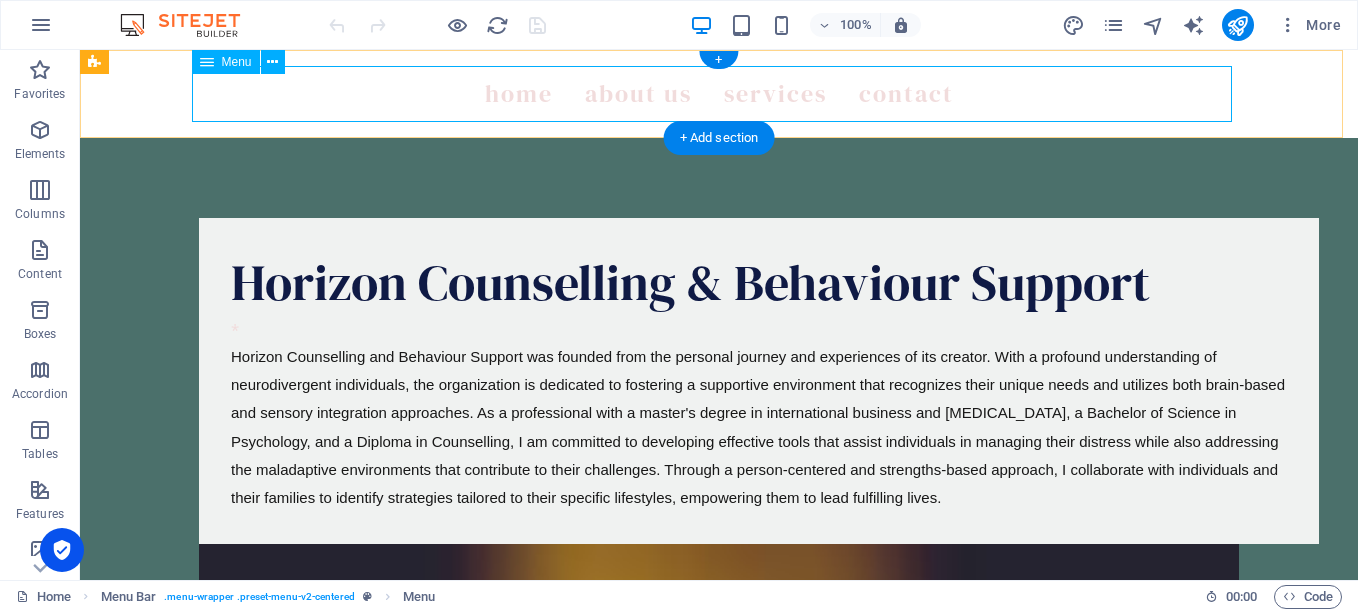 click on "Home About Us Services Supervision NDIS suppoorts Fee For Services Contact" at bounding box center [719, 94] 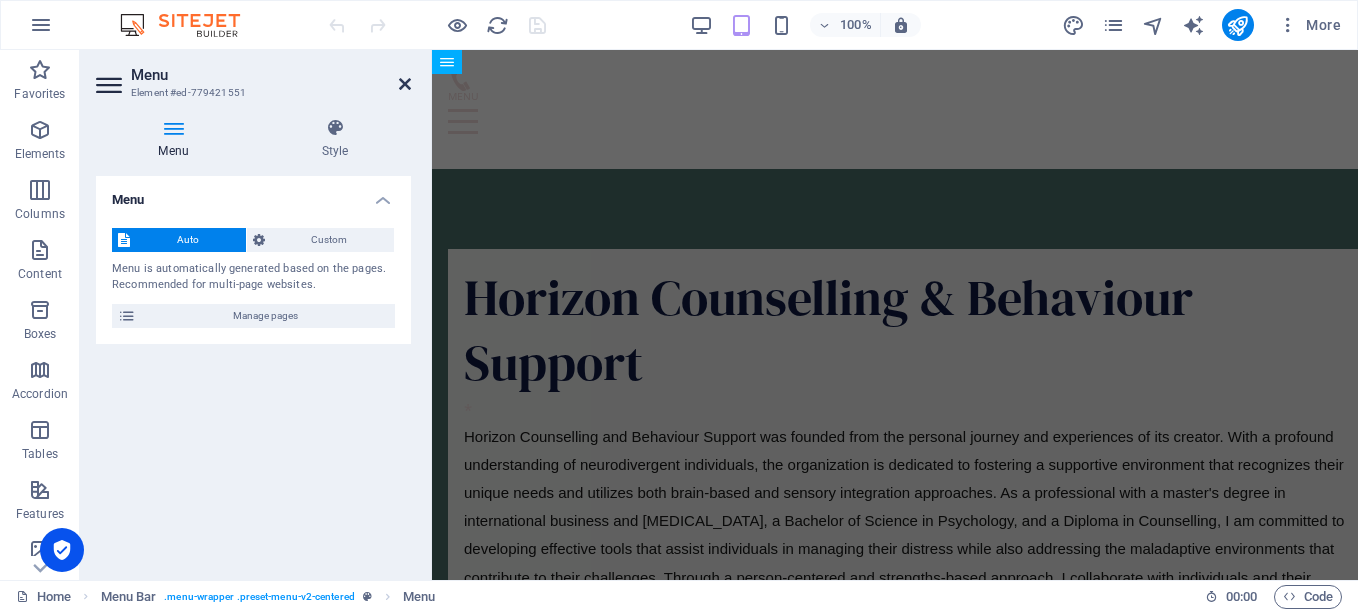 click at bounding box center [405, 84] 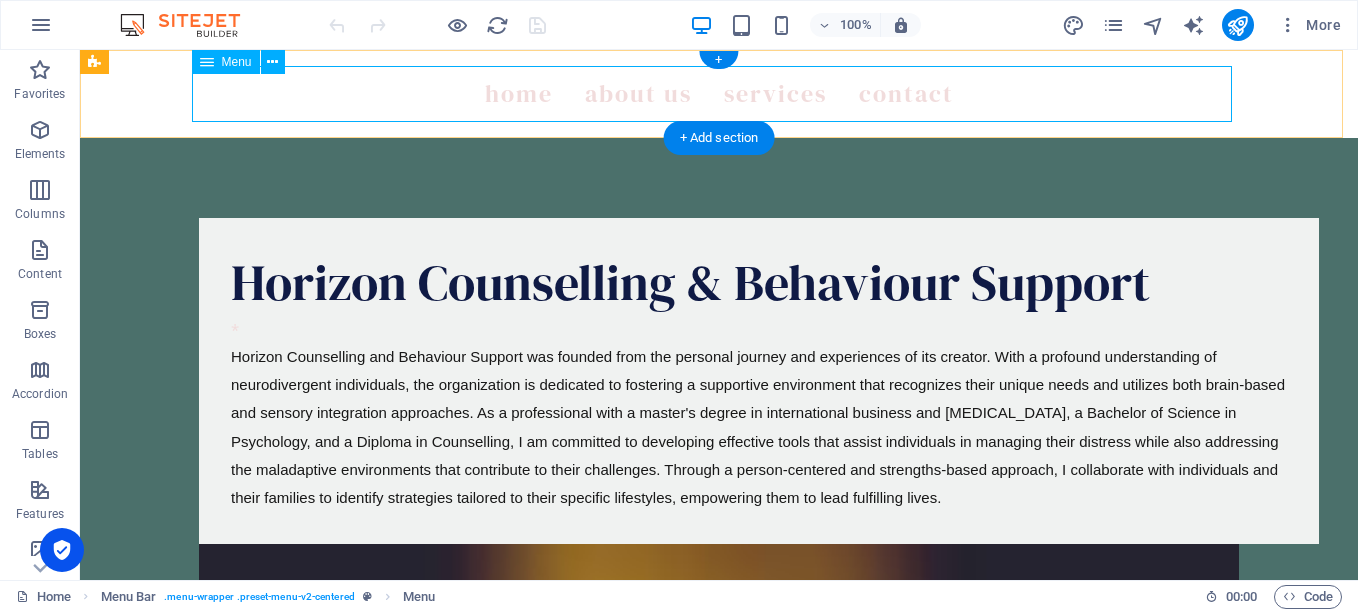 click on "Home About Us Services Supervision NDIS suppoorts Fee For Services Contact" at bounding box center [719, 94] 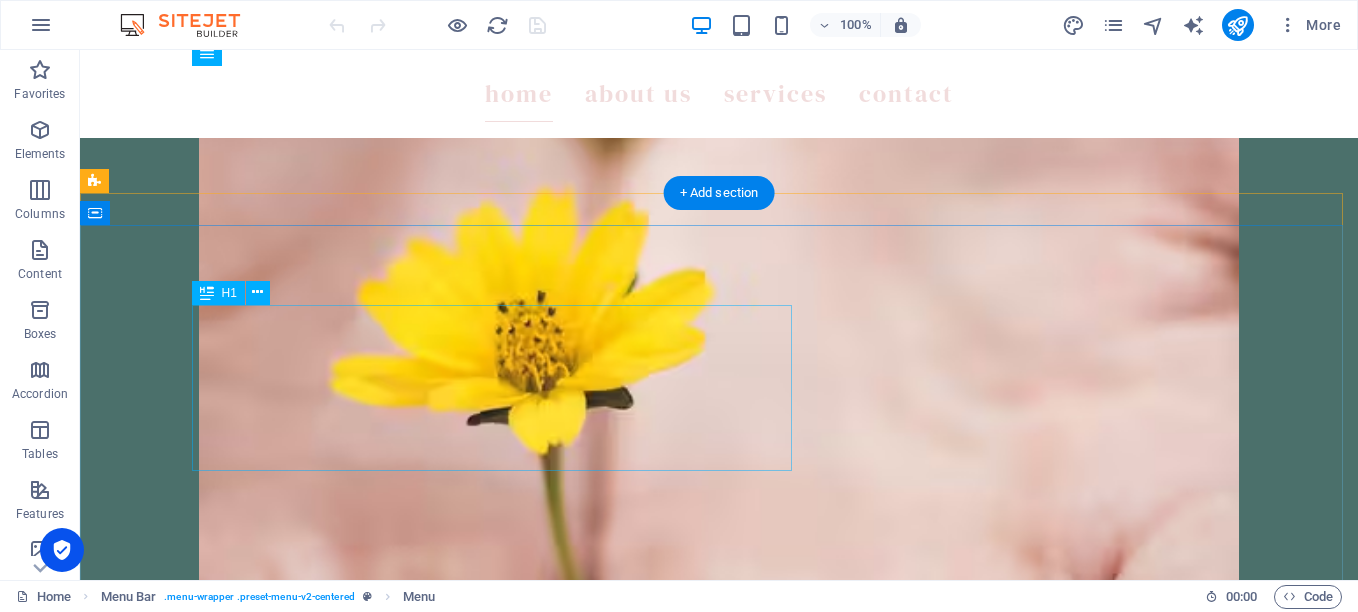 scroll, scrollTop: 550, scrollLeft: 0, axis: vertical 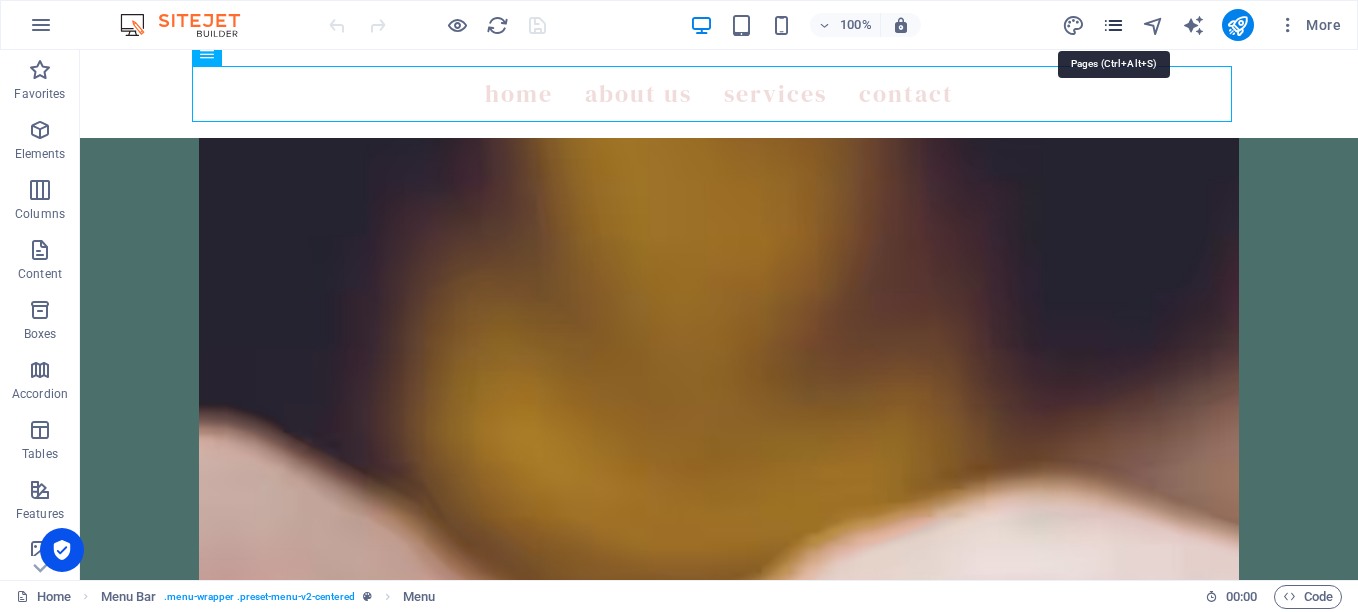 click at bounding box center (1113, 25) 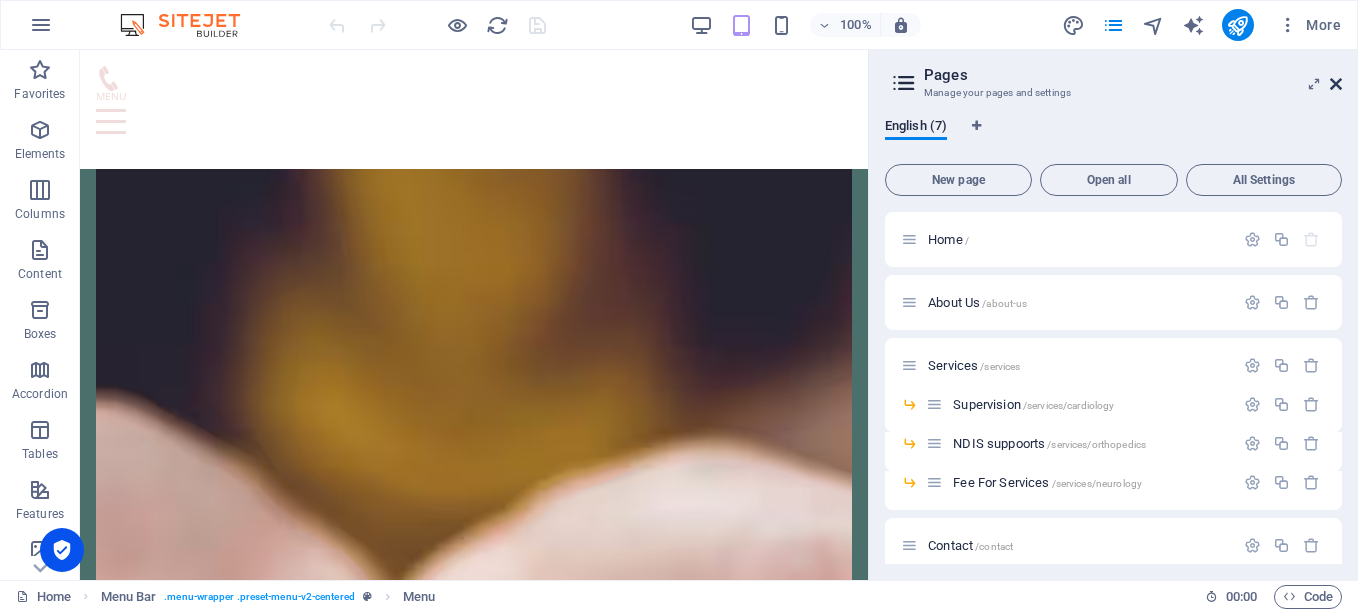 drag, startPoint x: 1334, startPoint y: 84, endPoint x: 1229, endPoint y: 6, distance: 130.80138 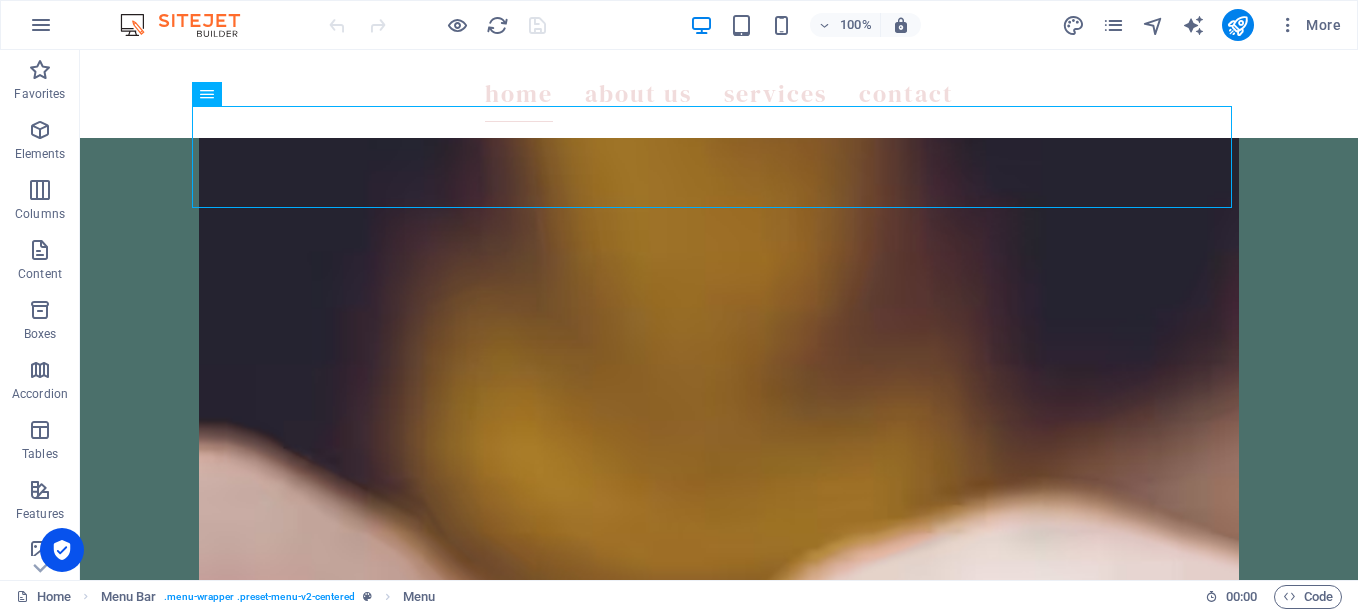 scroll, scrollTop: 550, scrollLeft: 0, axis: vertical 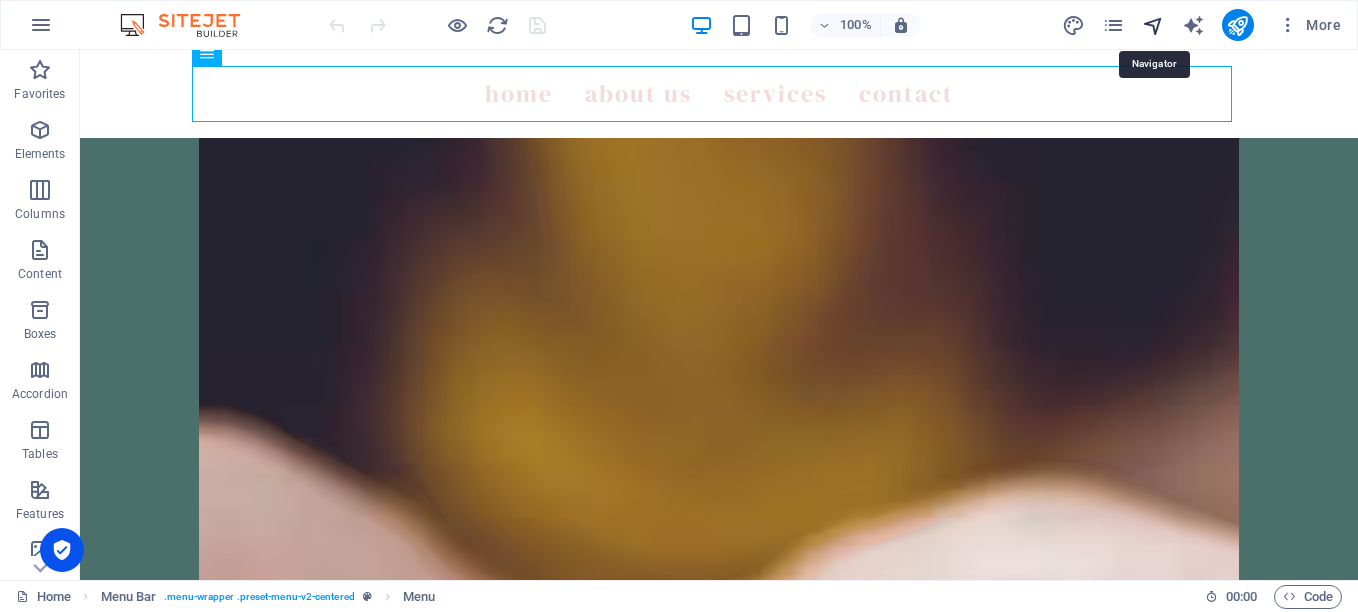click at bounding box center [1153, 25] 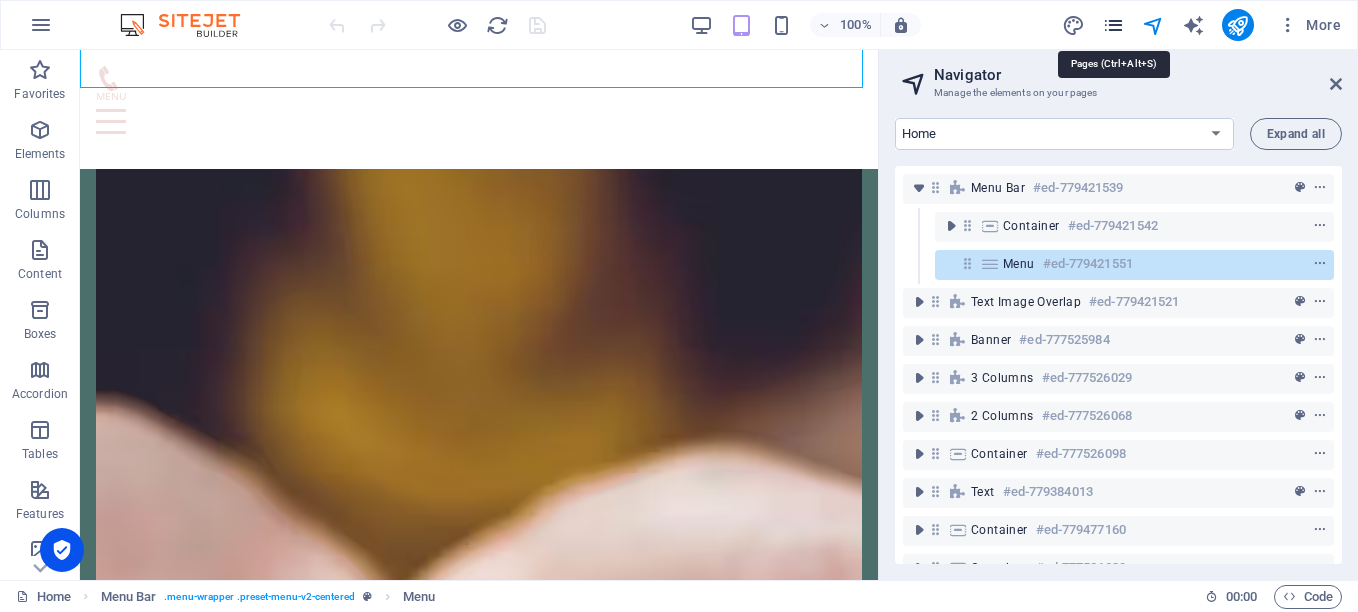click at bounding box center [1113, 25] 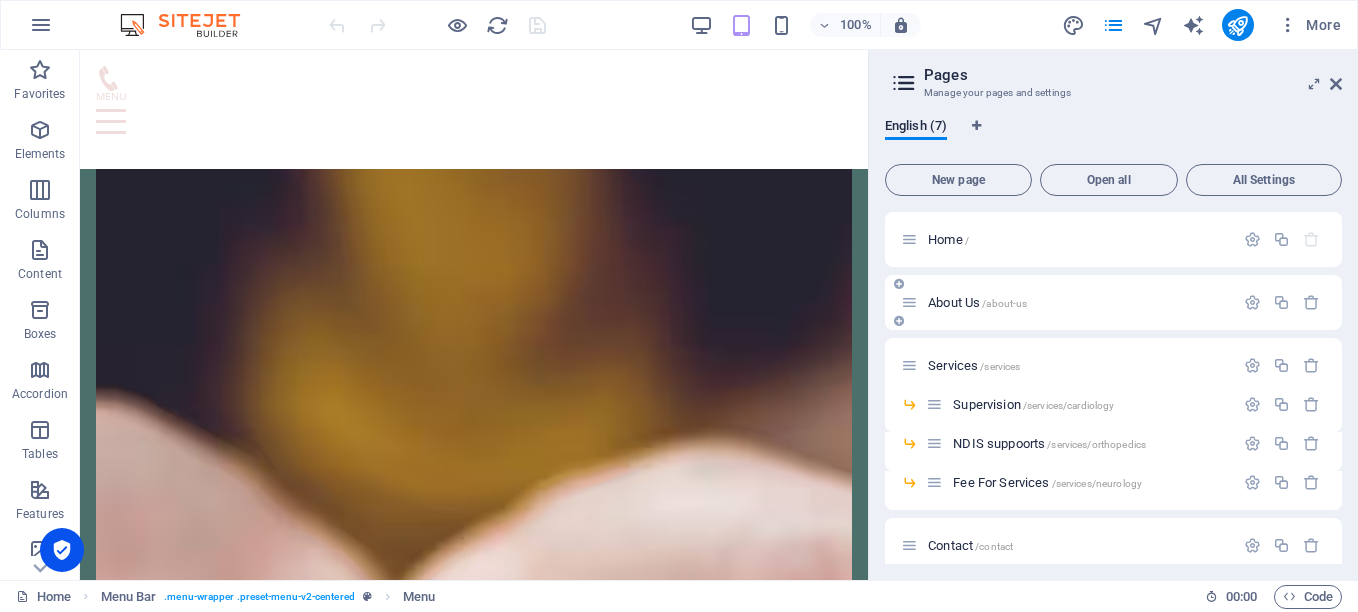 click on "About Us /about-us" at bounding box center (1078, 302) 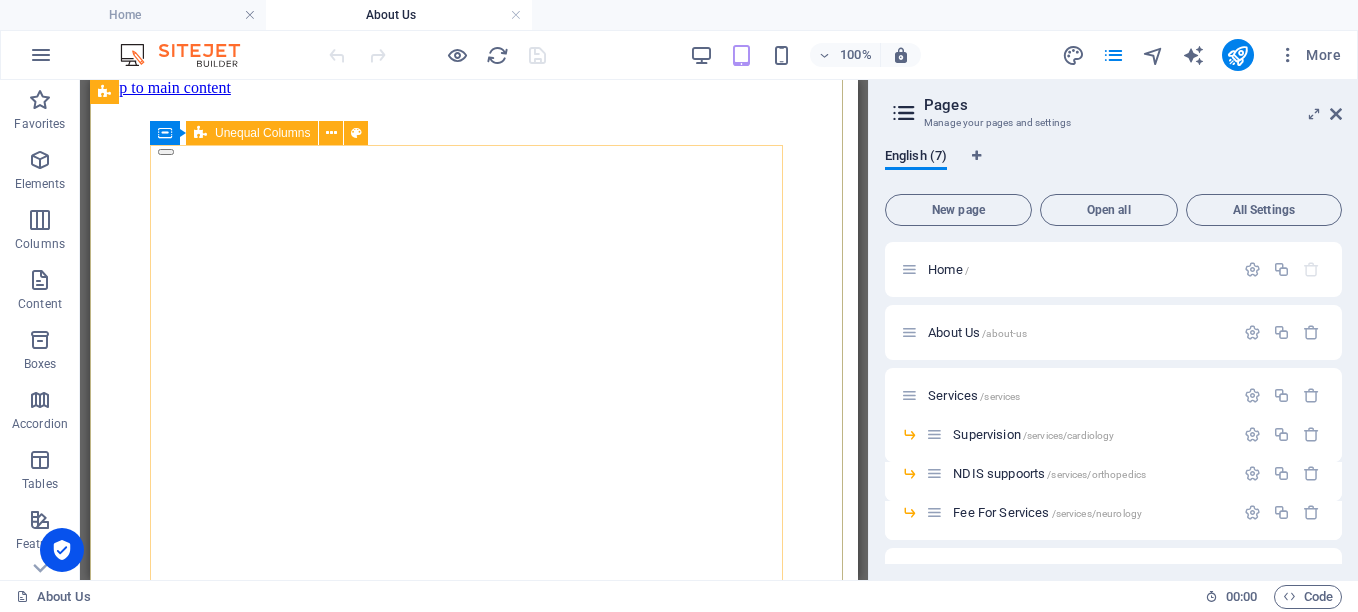 scroll, scrollTop: 0, scrollLeft: 0, axis: both 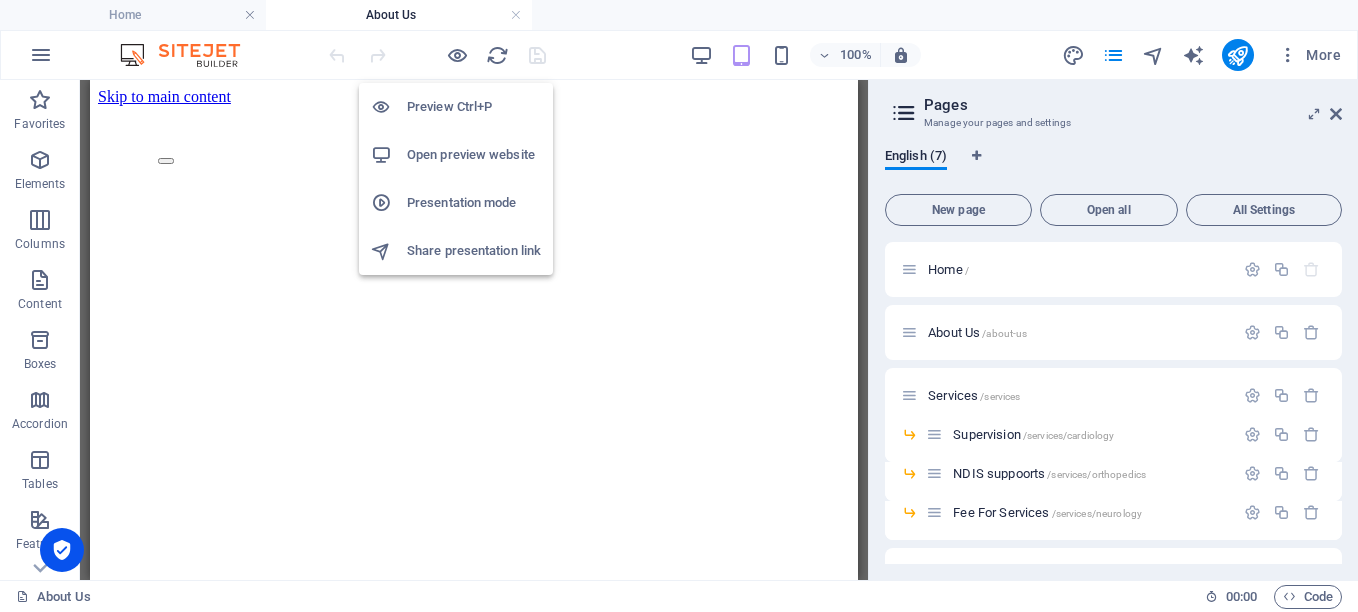 click on "Open preview website" at bounding box center (474, 155) 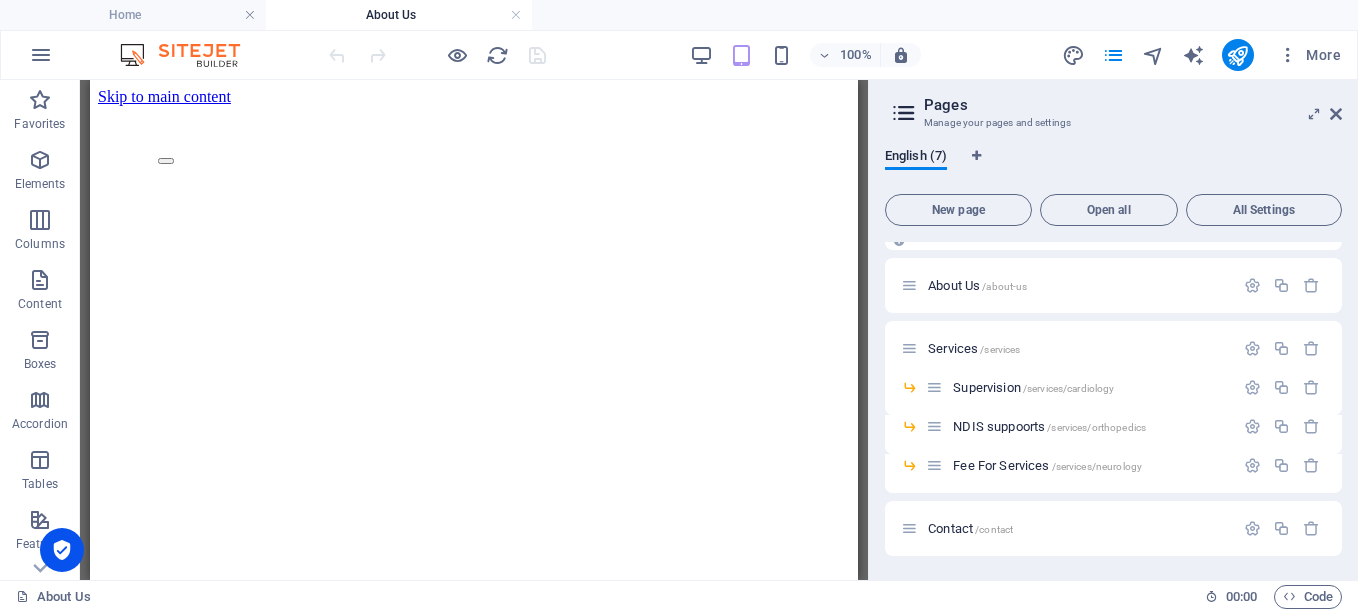 scroll, scrollTop: 0, scrollLeft: 0, axis: both 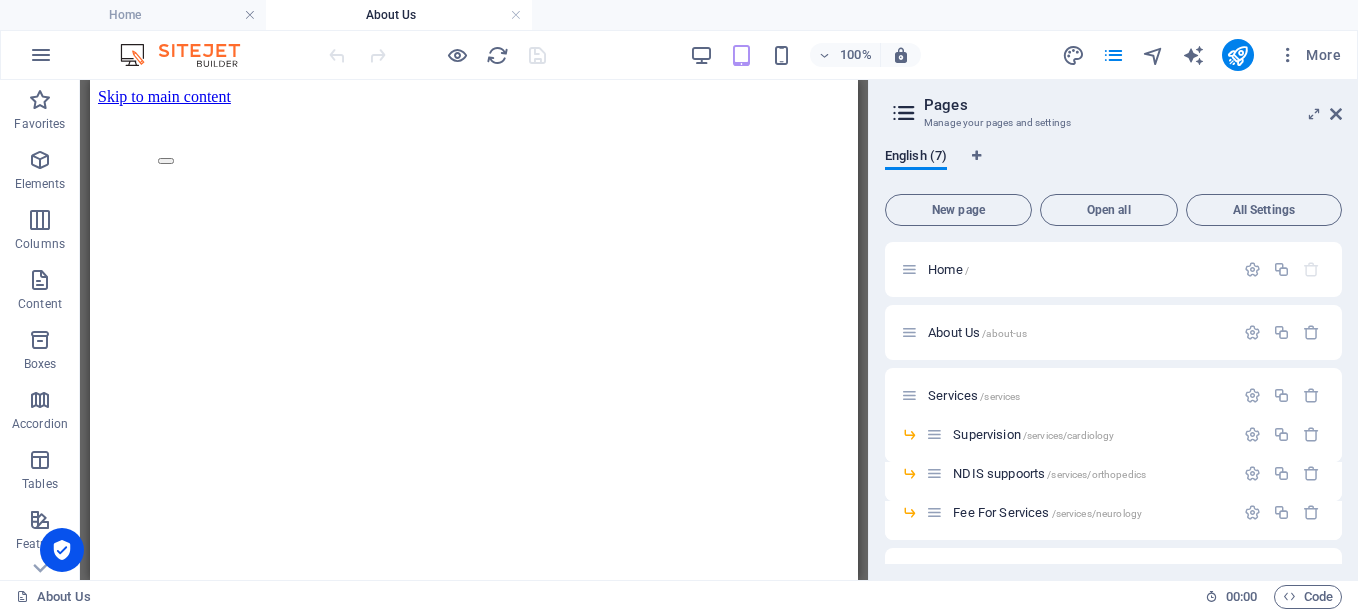 click on "Home About Us" at bounding box center [679, 15] 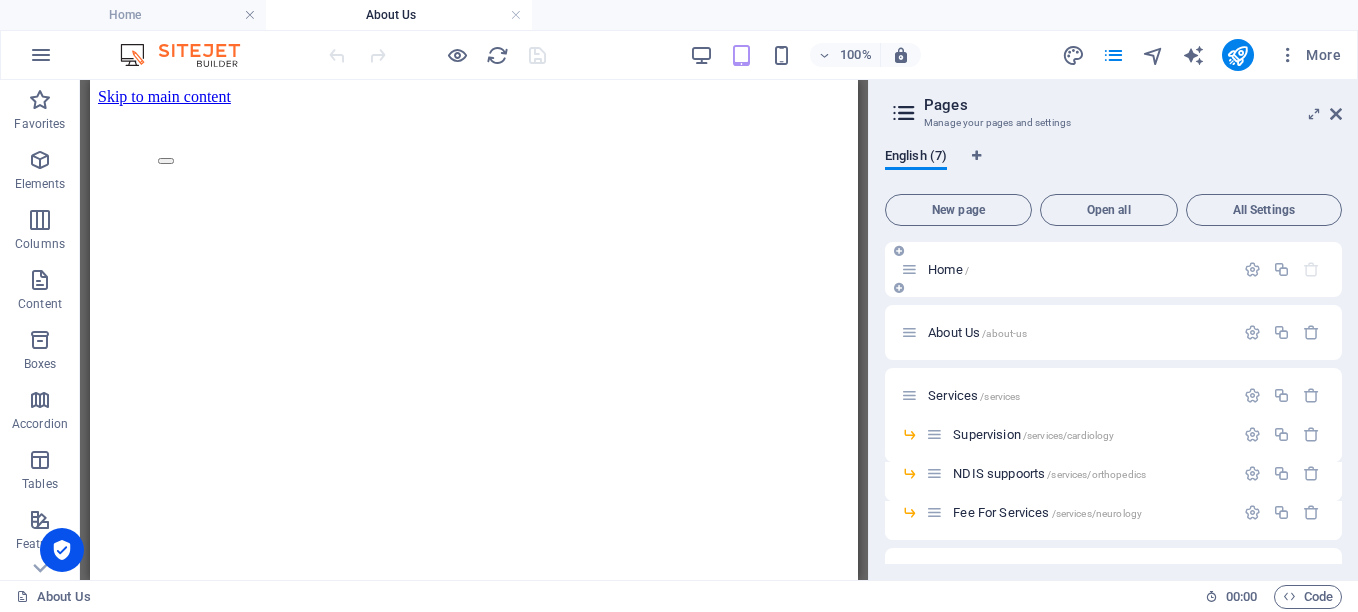 click on "Home /" at bounding box center (1067, 269) 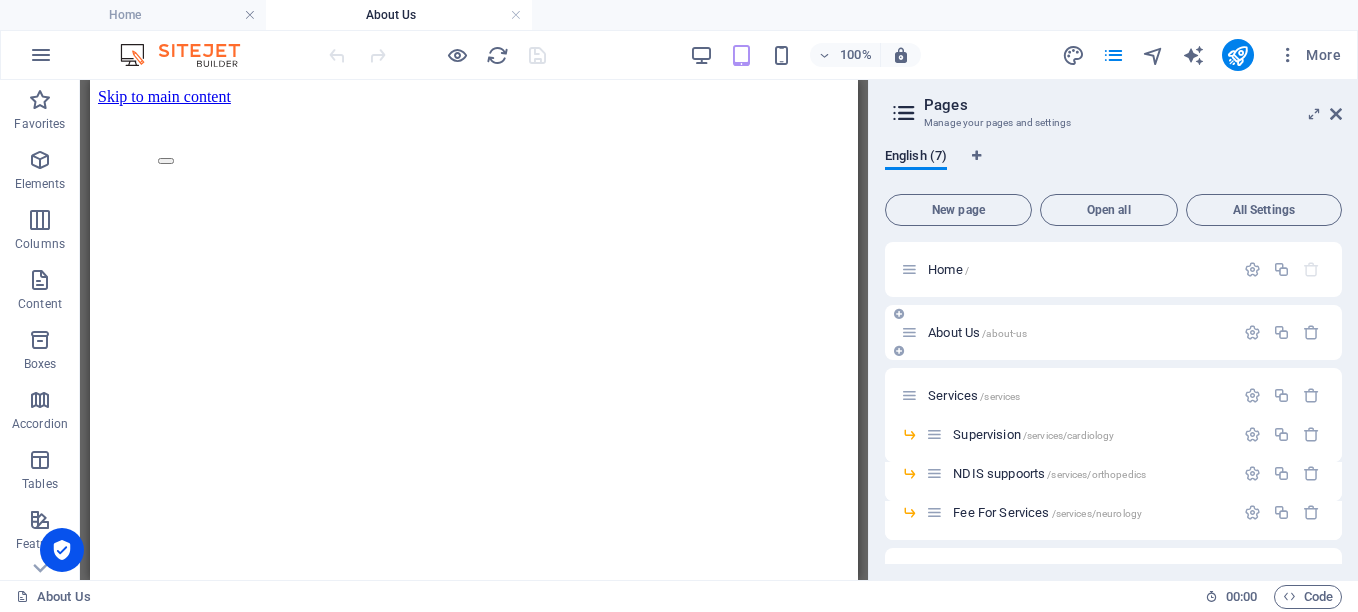 click on "About Us /about-us" at bounding box center [977, 332] 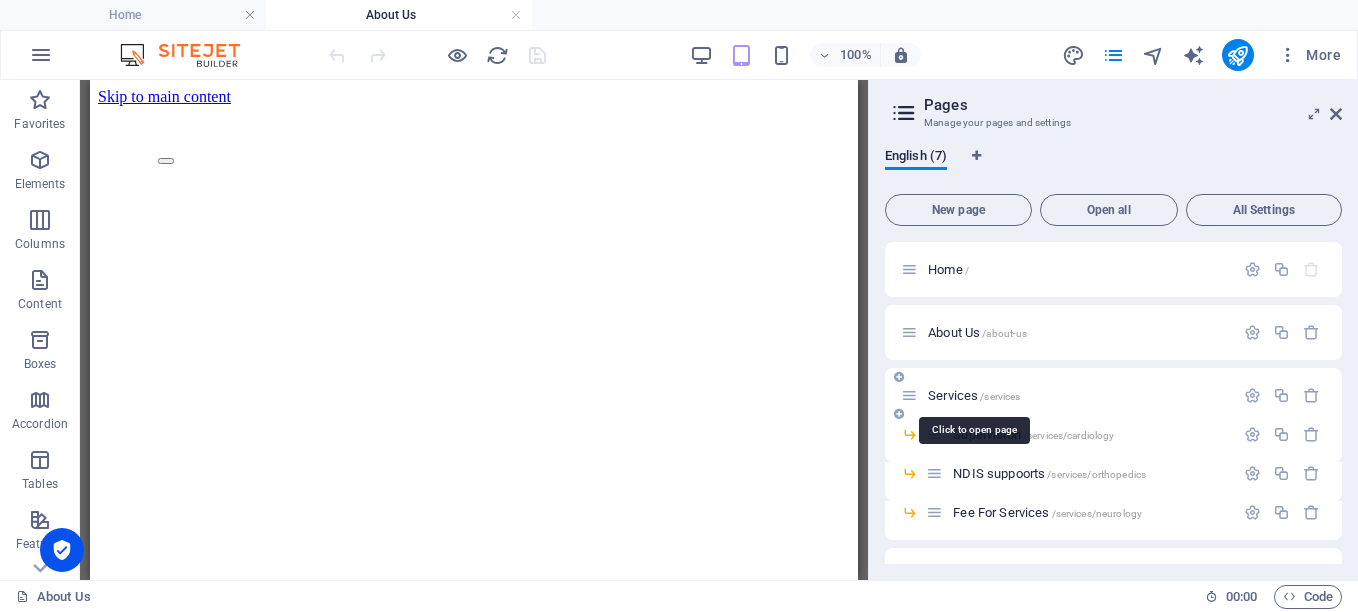 click on "Services /services" at bounding box center (974, 395) 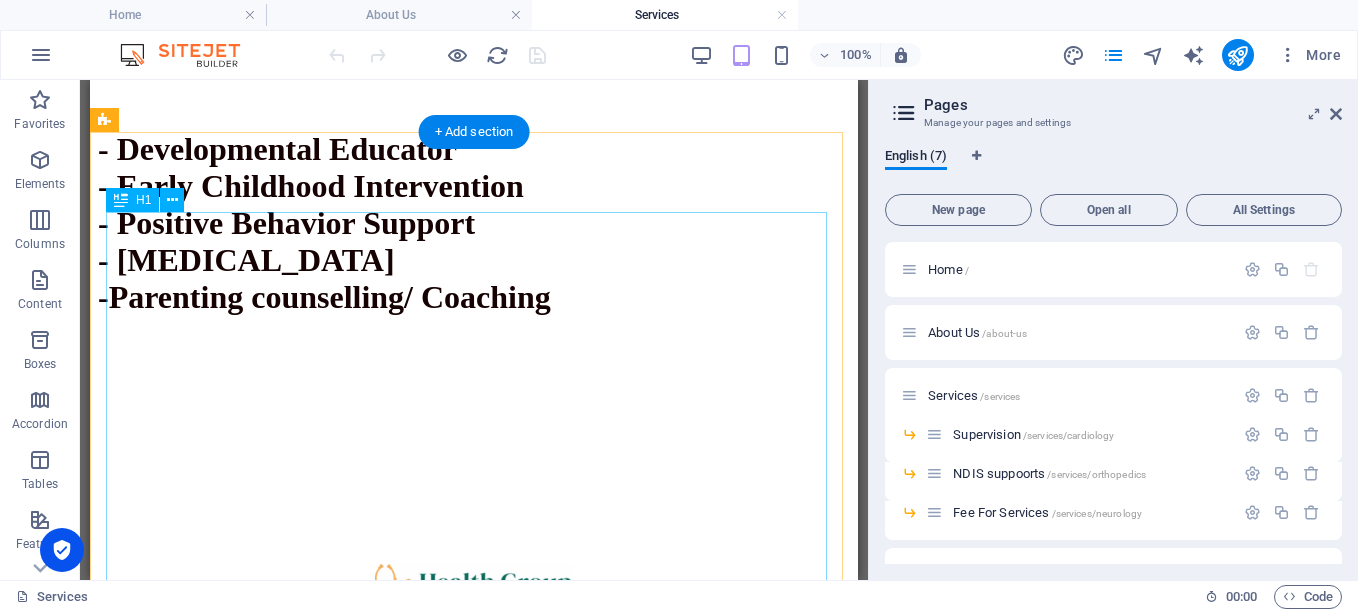 scroll, scrollTop: 58, scrollLeft: 0, axis: vertical 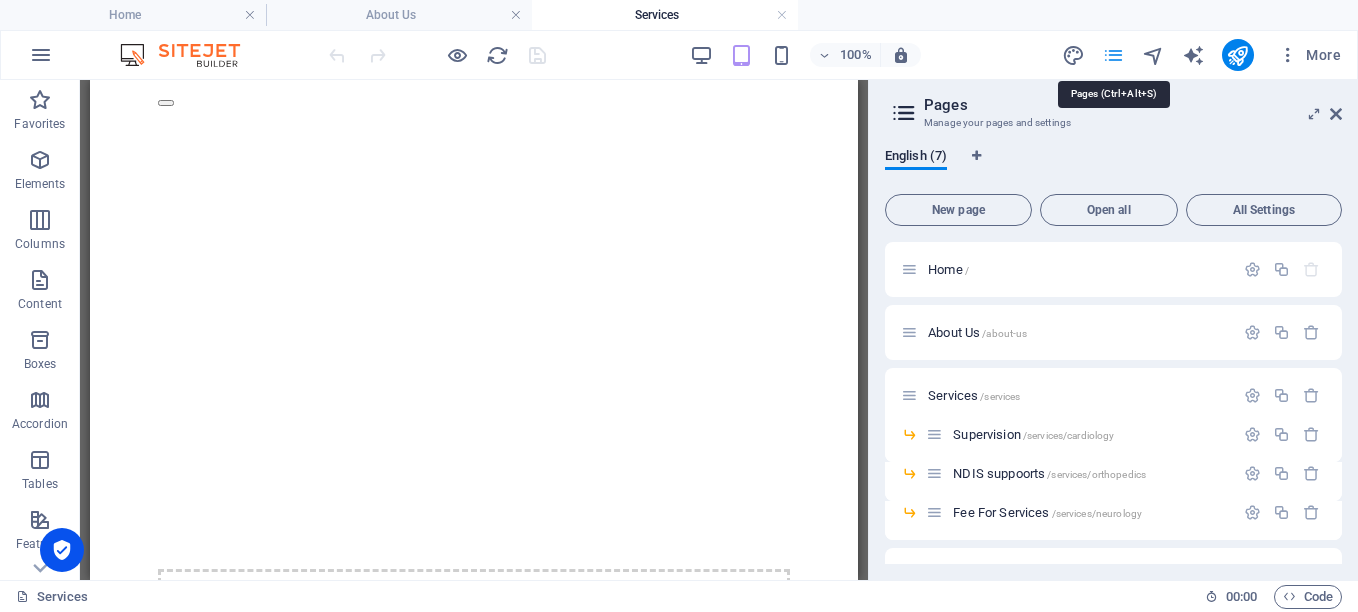 click at bounding box center (1113, 55) 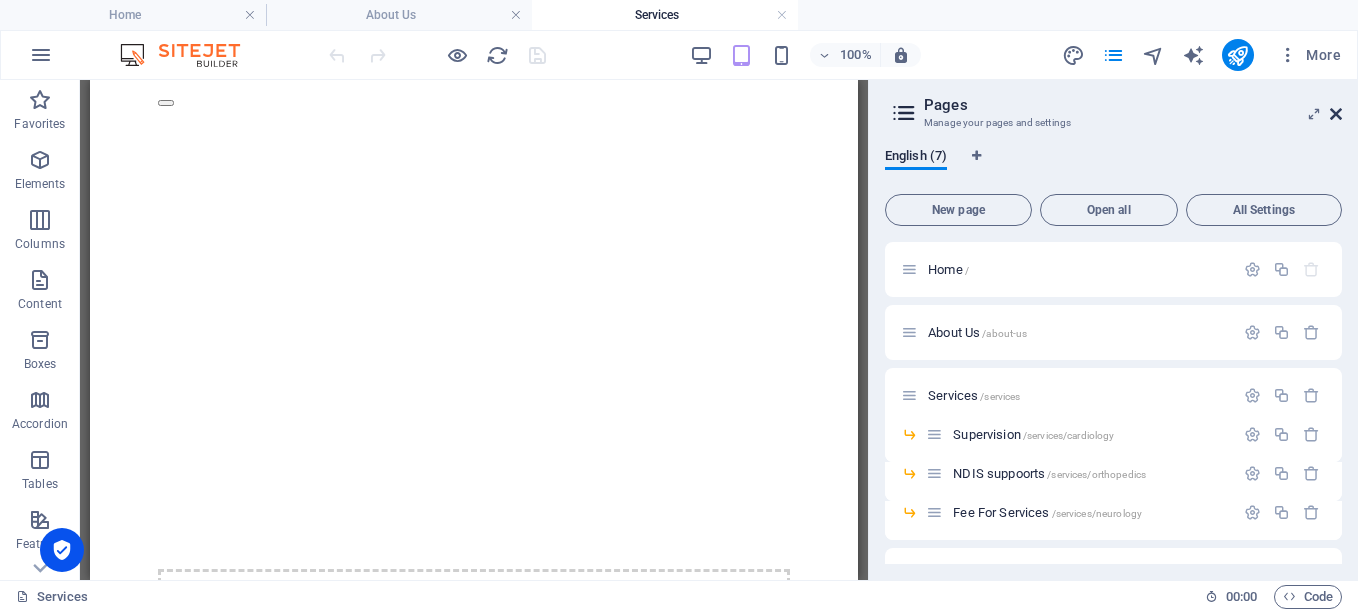 click at bounding box center (1336, 114) 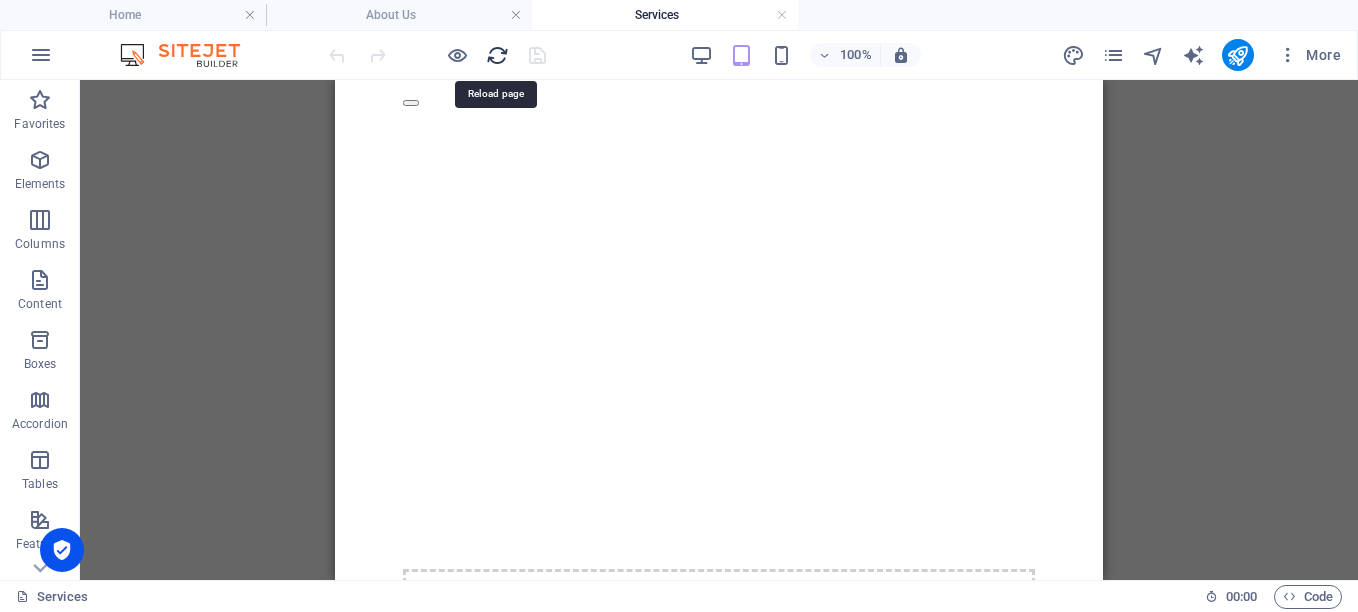 click at bounding box center [497, 55] 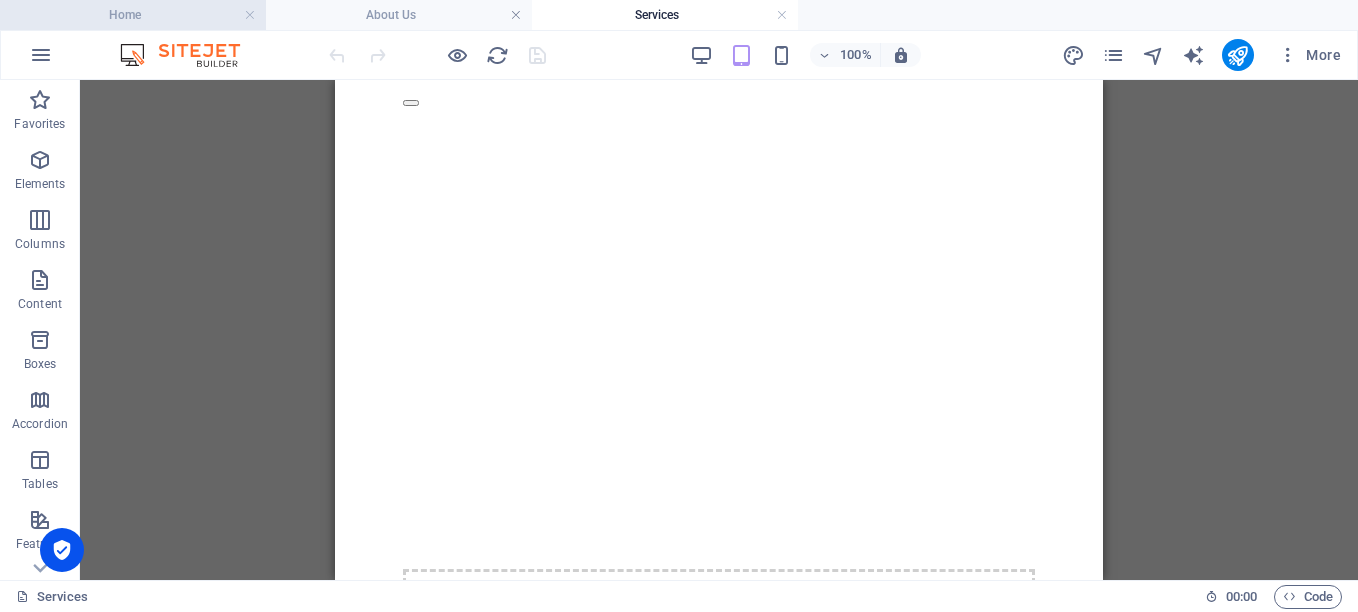 click on "Home" at bounding box center [133, 15] 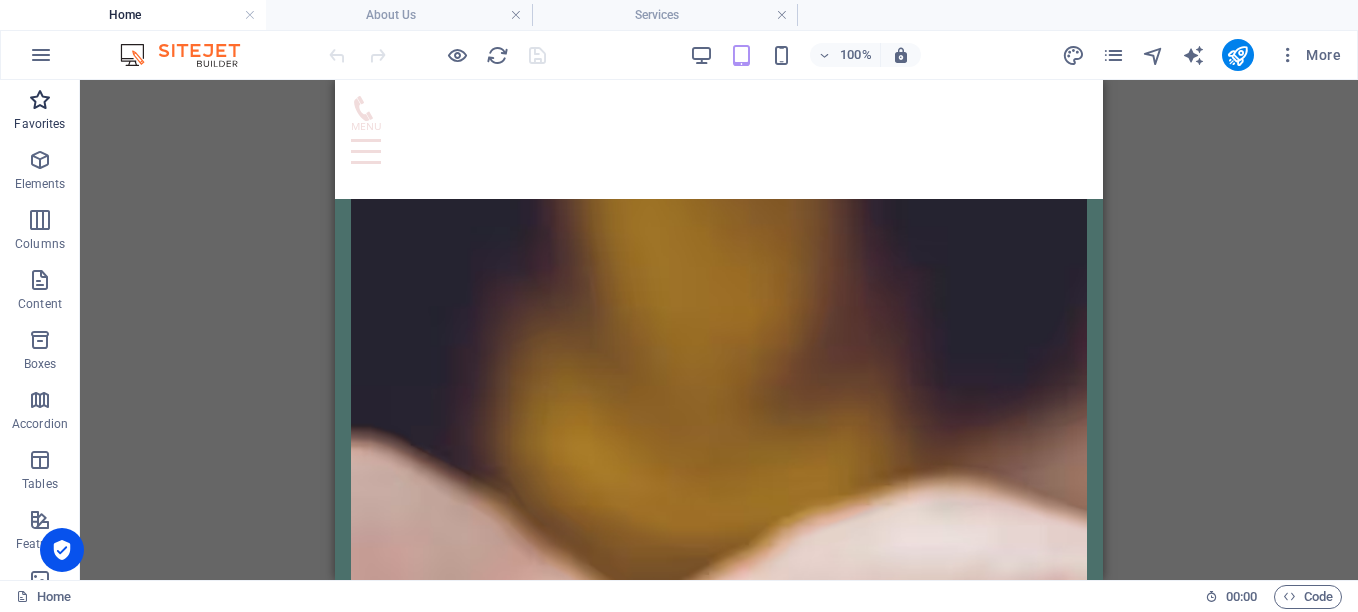 scroll, scrollTop: 0, scrollLeft: 0, axis: both 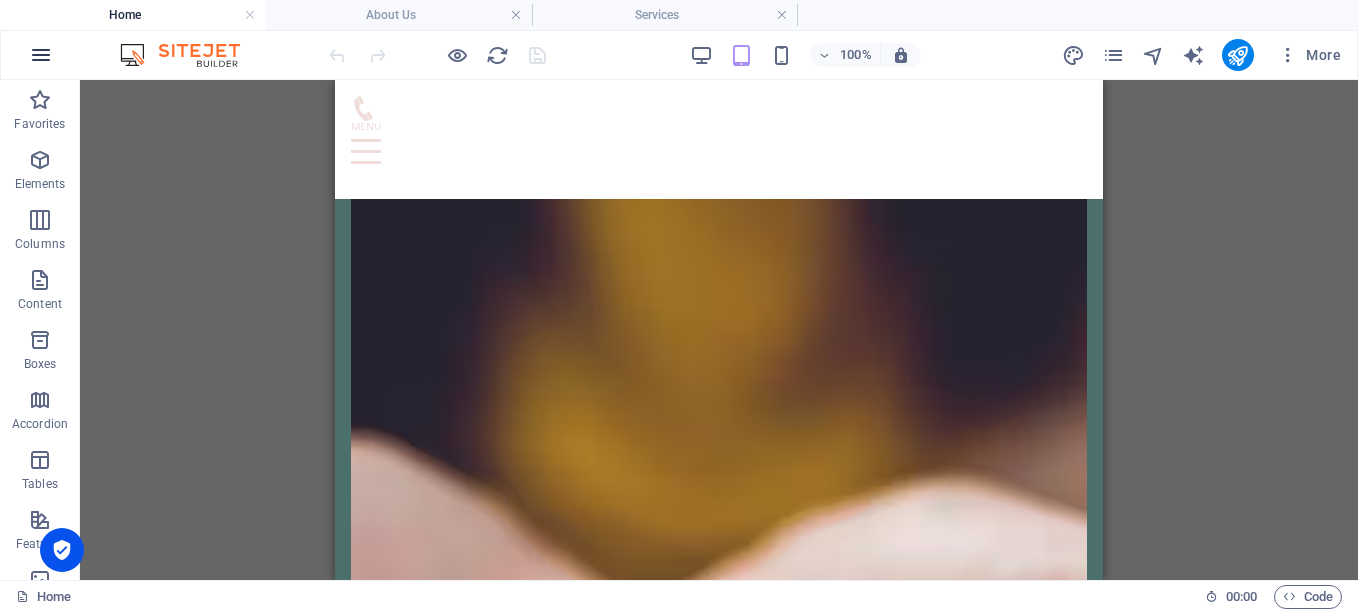 click at bounding box center [41, 55] 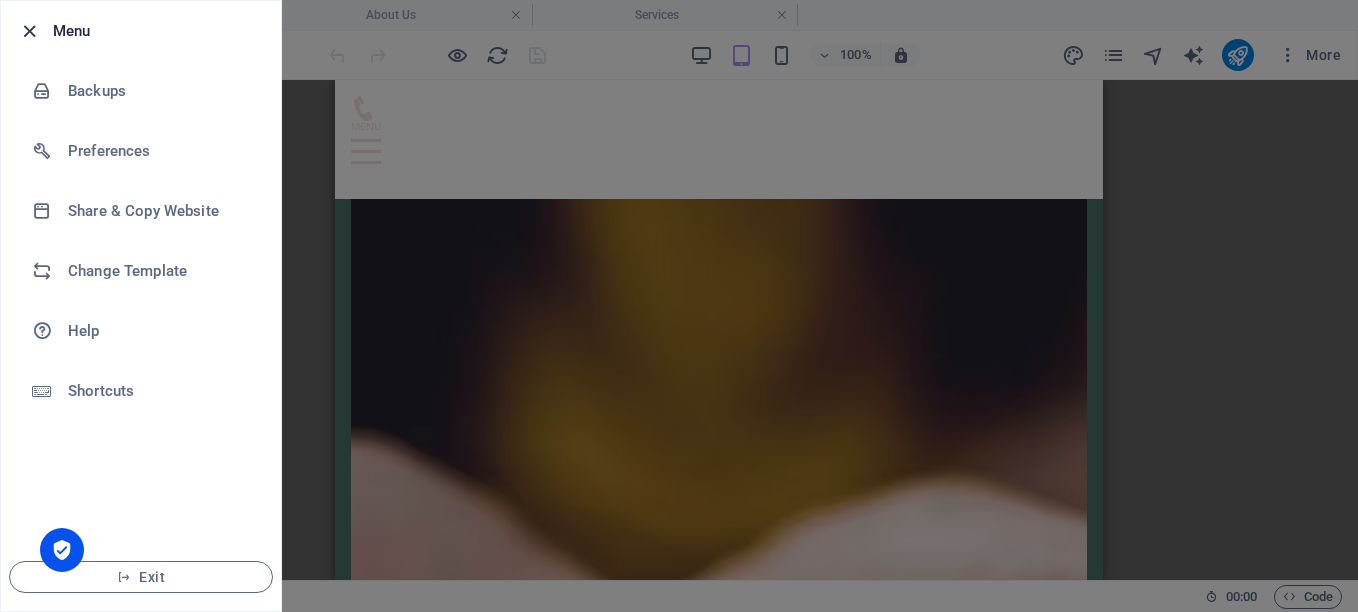 click at bounding box center (29, 31) 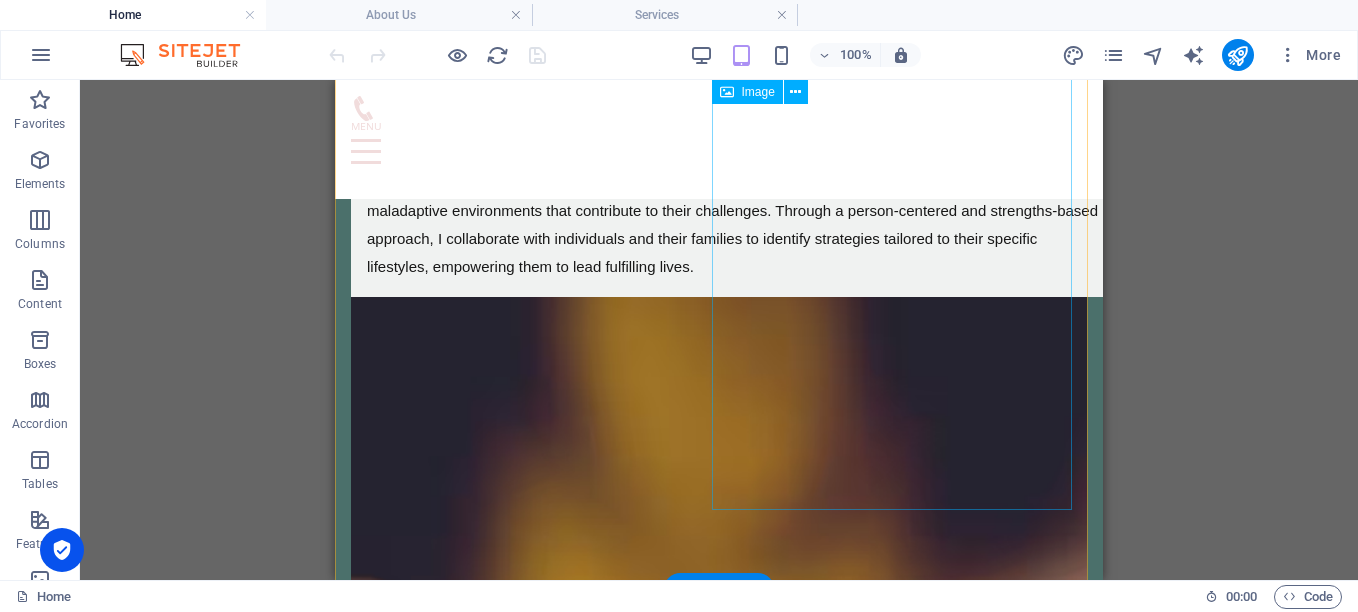 scroll, scrollTop: 0, scrollLeft: 0, axis: both 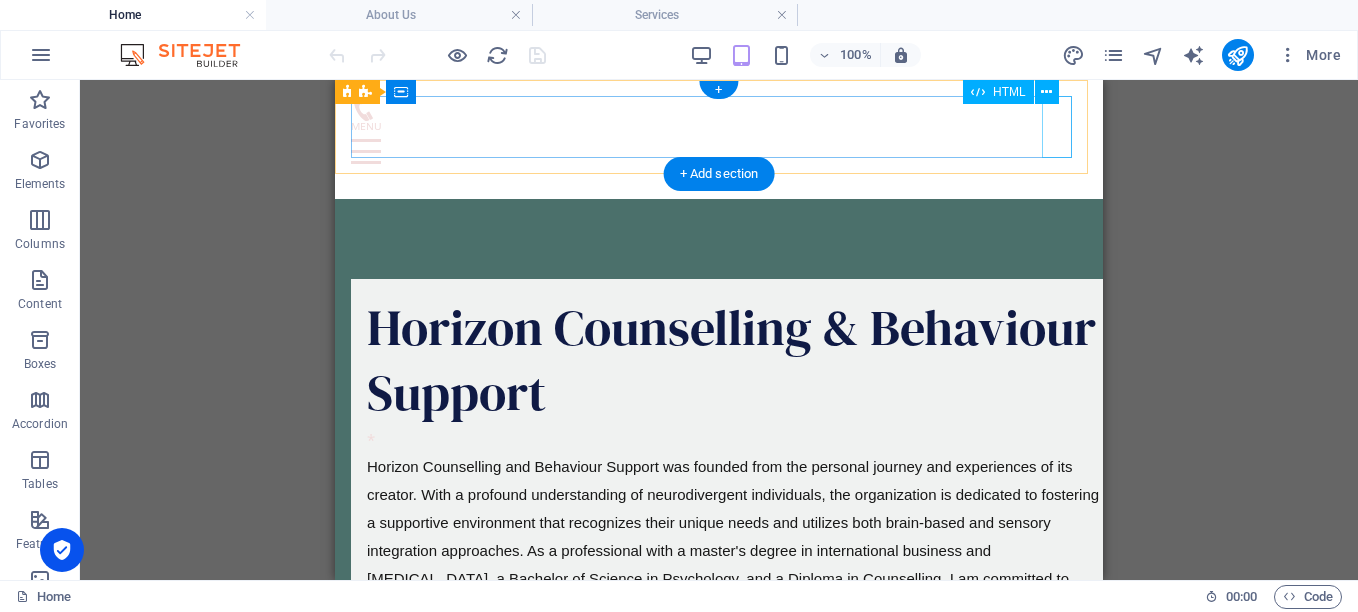 click on "Menu" at bounding box center [719, 152] 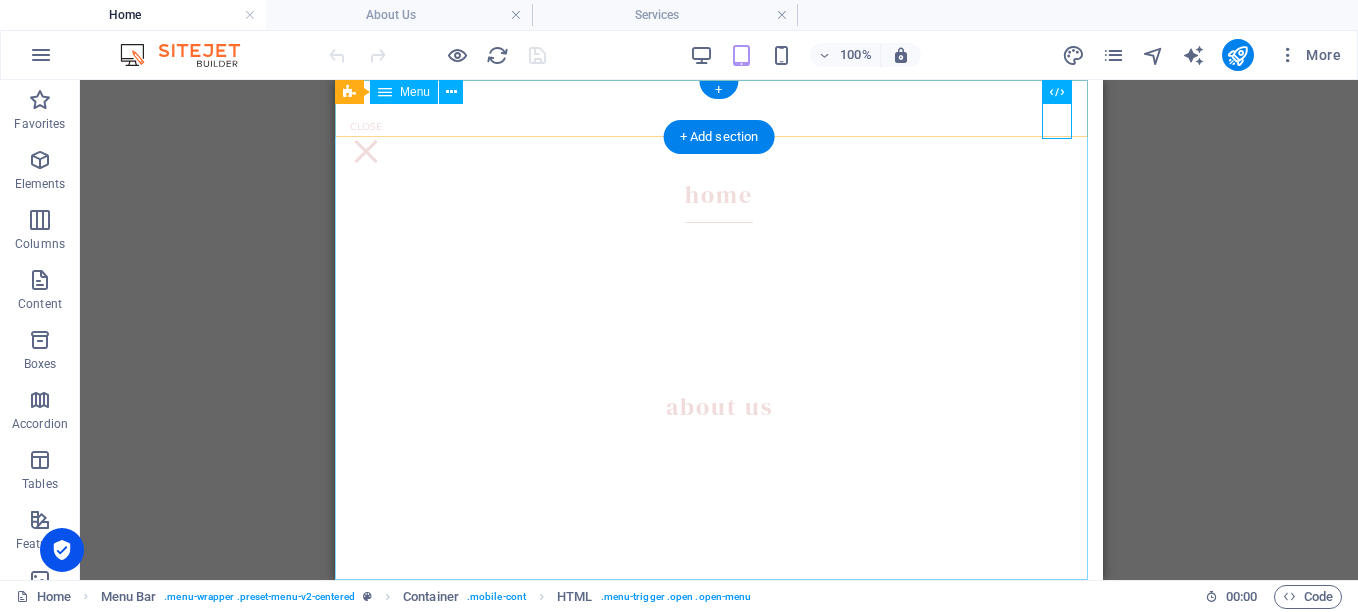 click on "Home About Us Services Supervision NDIS suppoorts Fee For Services Contact" at bounding box center [719, 330] 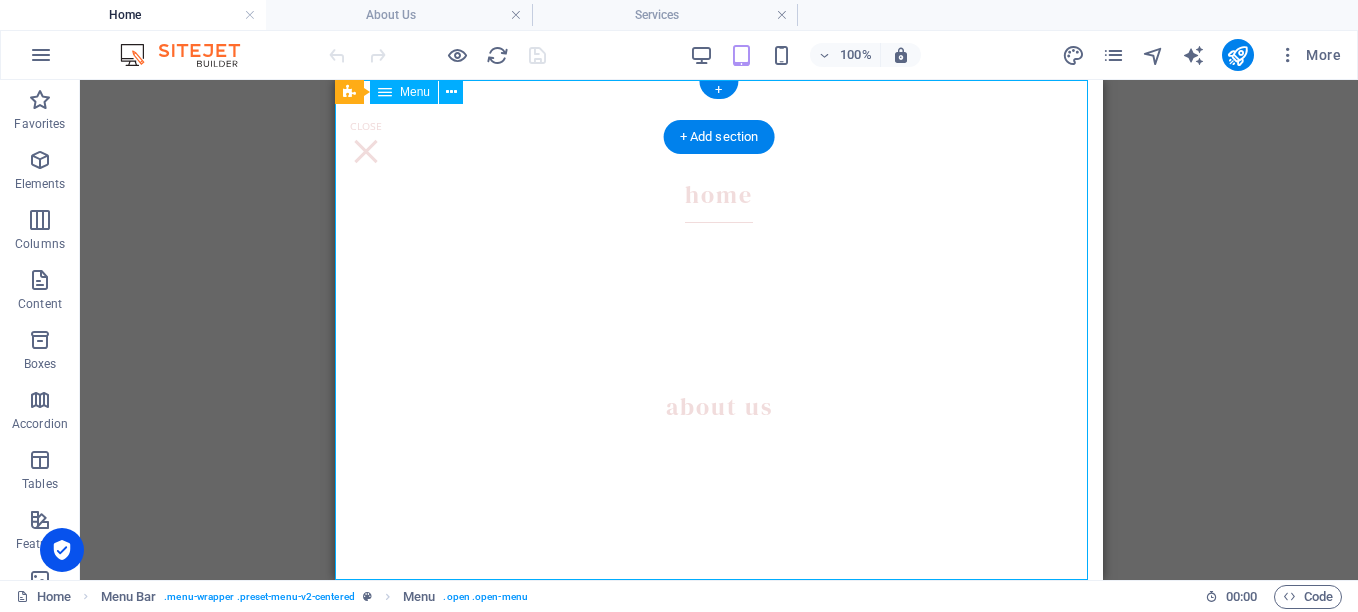 scroll, scrollTop: 517, scrollLeft: 0, axis: vertical 